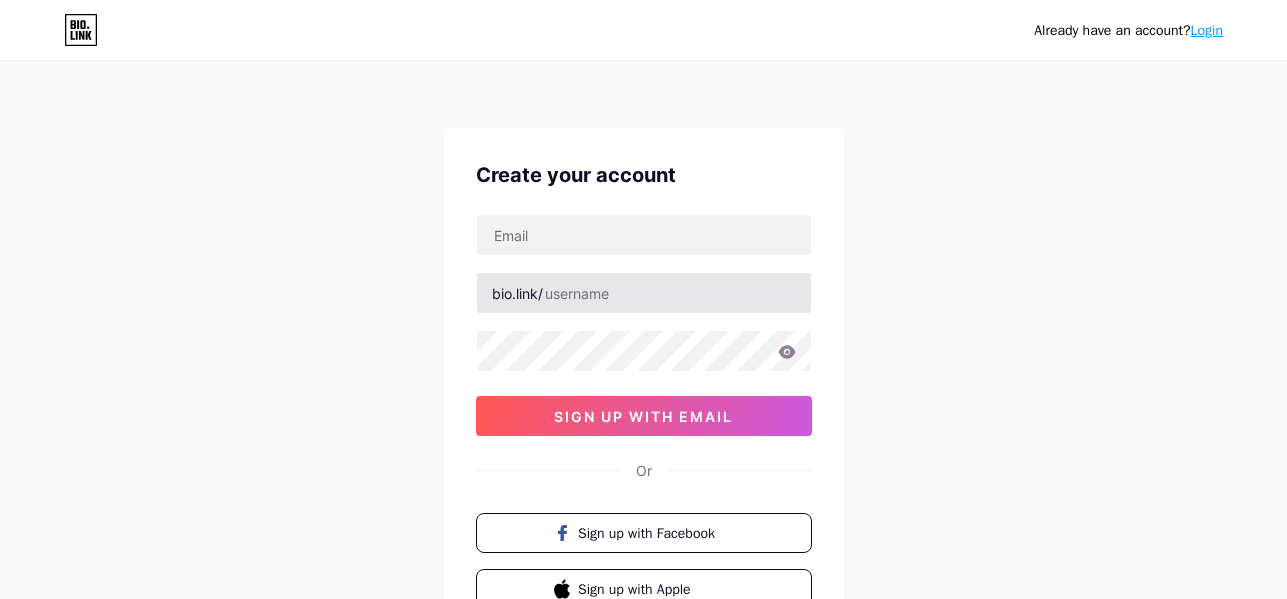 scroll, scrollTop: 0, scrollLeft: 0, axis: both 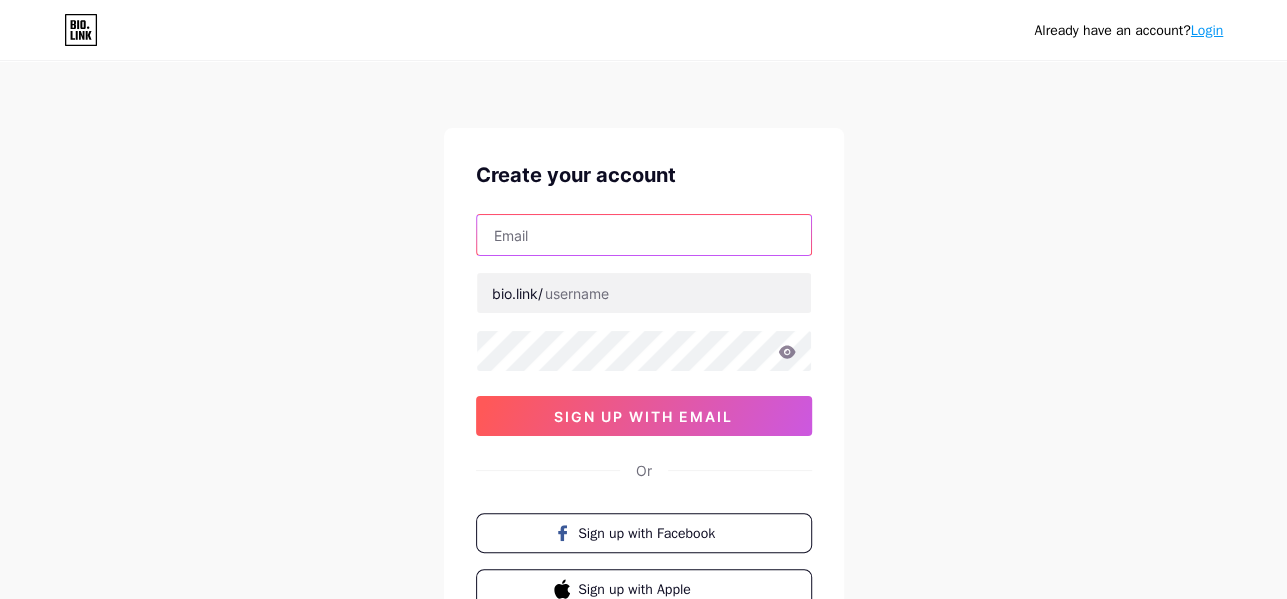 click at bounding box center (644, 235) 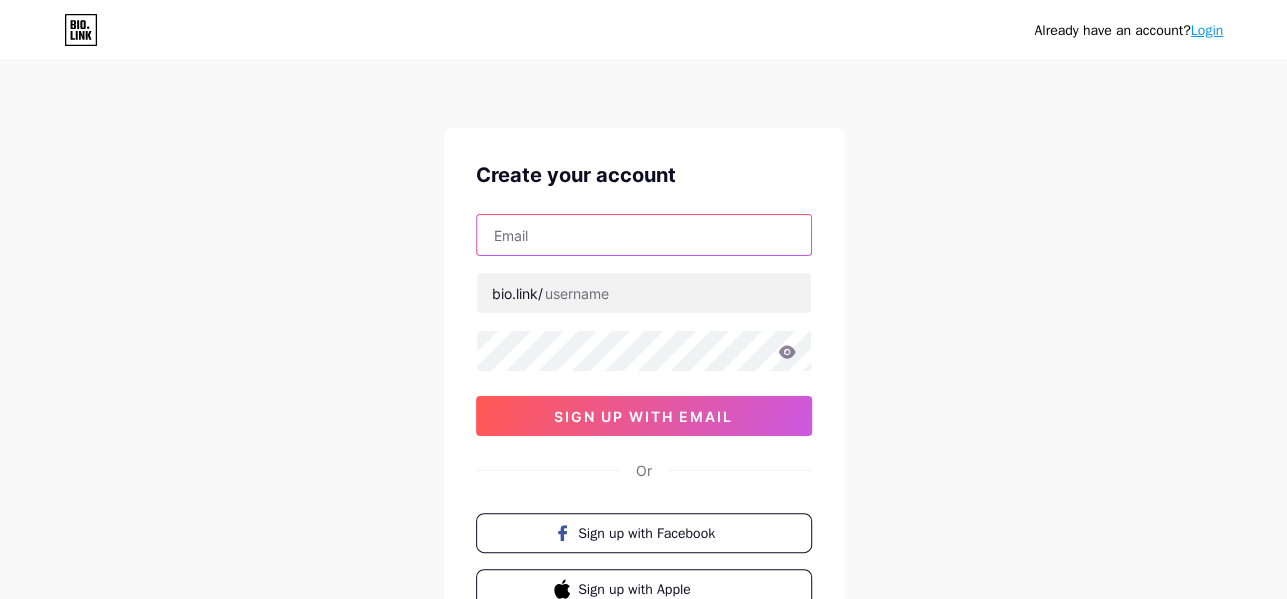 click at bounding box center (644, 235) 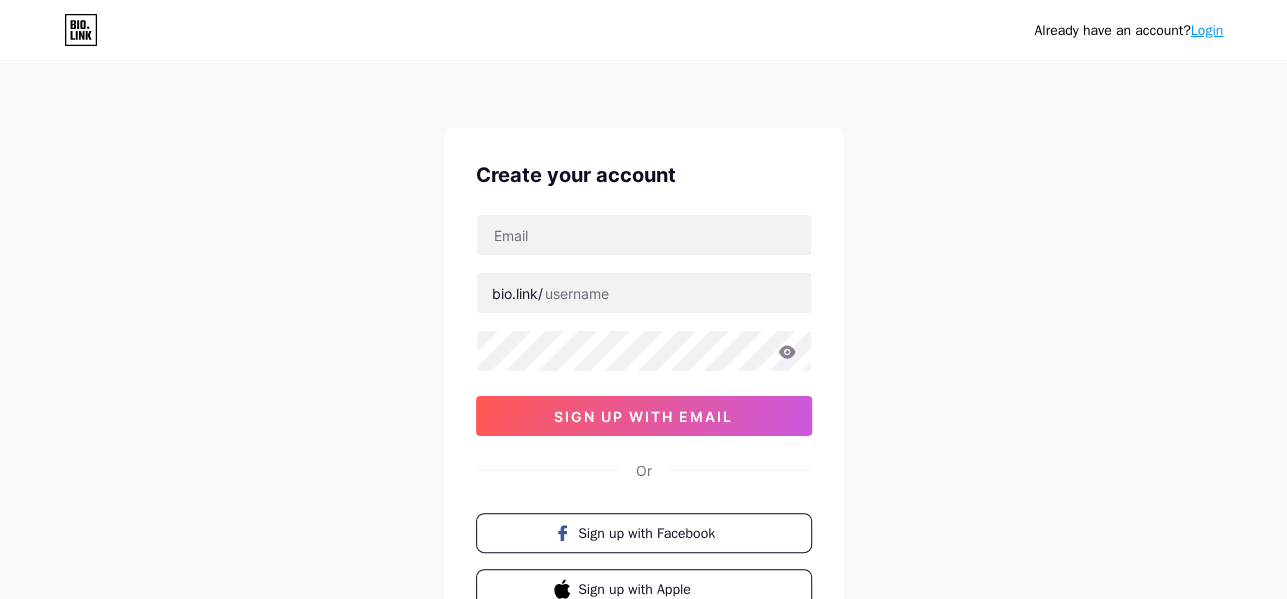 click on "Already have an account?  Login   Create your account         bio.link/[USERNAME]         sign up with email         Or       Sign up with Facebook
Sign up with Apple
By signing up, you agree to our  Terms of Service  and  Privacy Policy ." at bounding box center (643, 382) 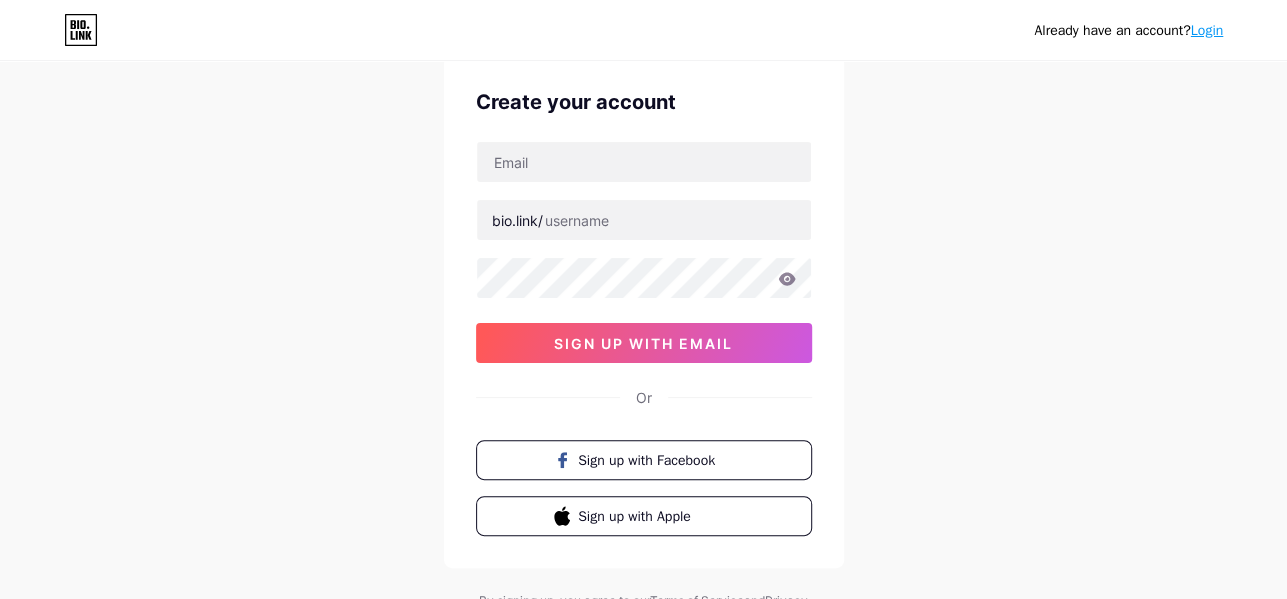 scroll, scrollTop: 0, scrollLeft: 0, axis: both 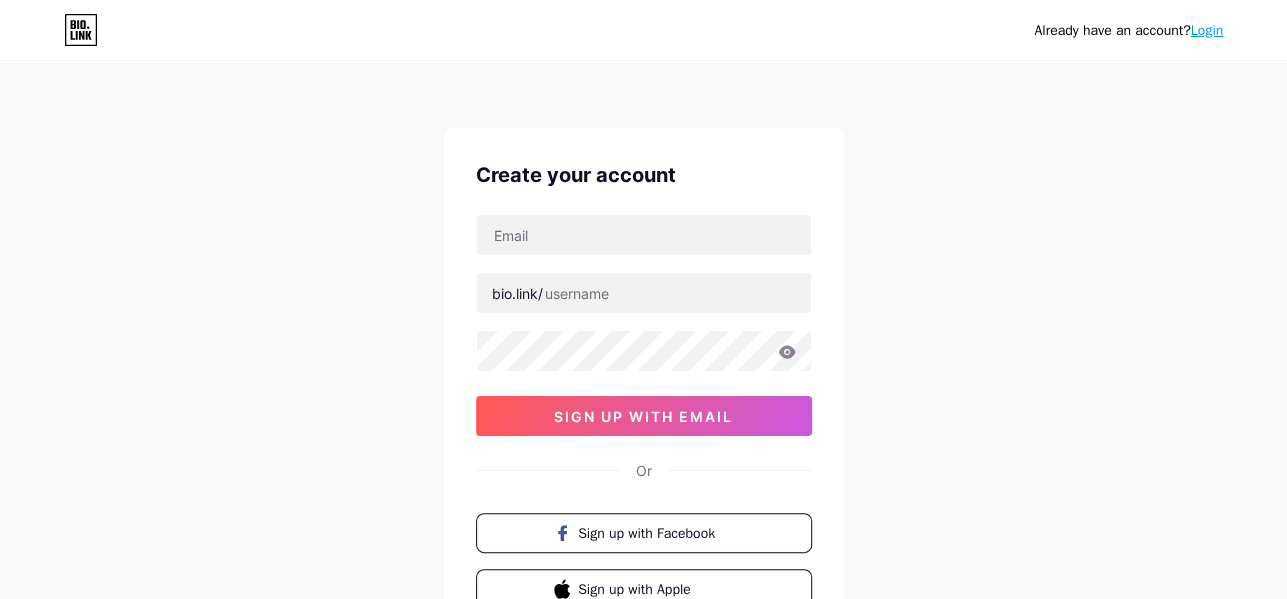 click on "Already have an account?  Login   Create your account         bio.link/[USERNAME]         sign up with email         Or       Sign up with Facebook
Sign up with Apple
By signing up, you agree to our  Terms of Service  and  Privacy Policy ." at bounding box center [643, 382] 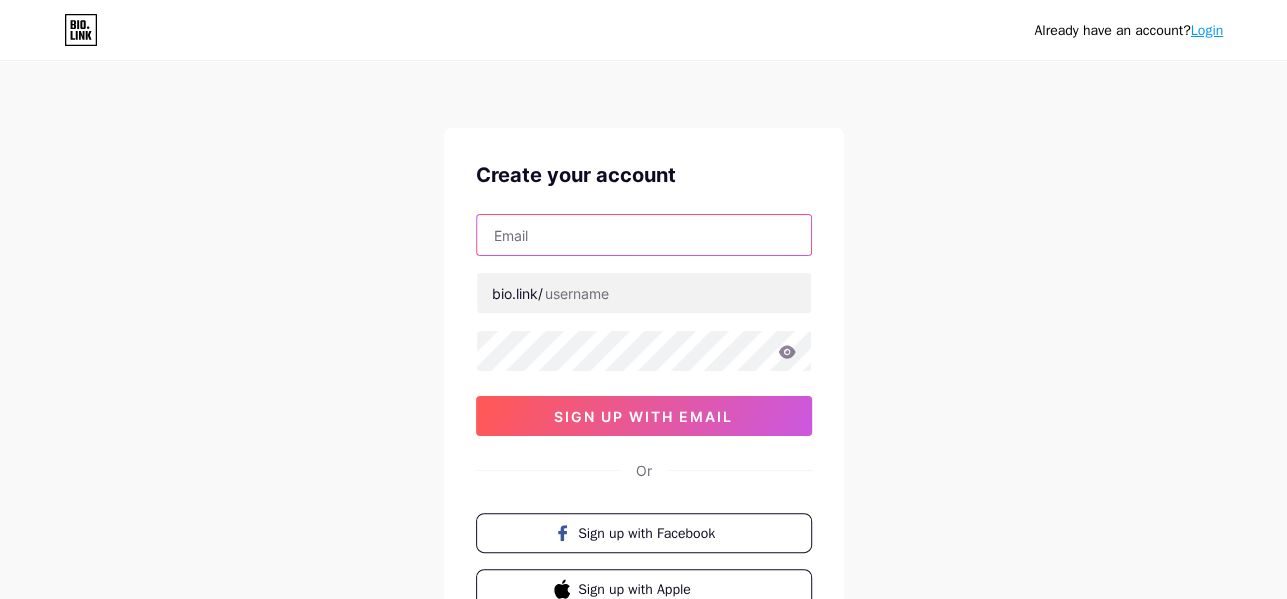 click at bounding box center (644, 235) 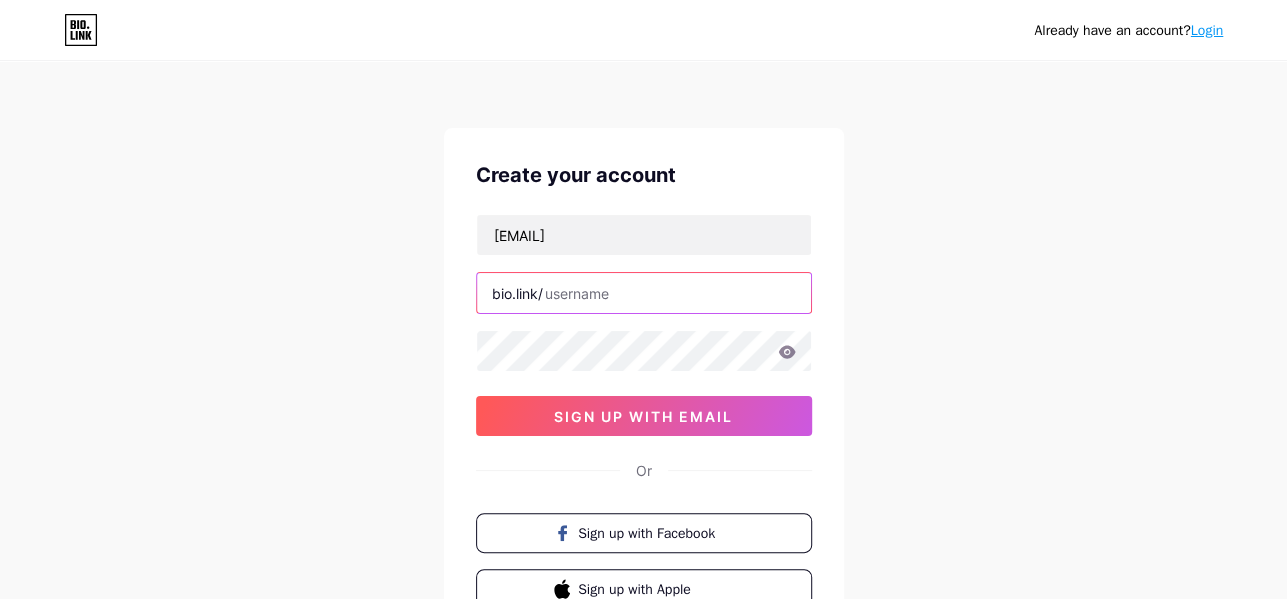 click at bounding box center [644, 293] 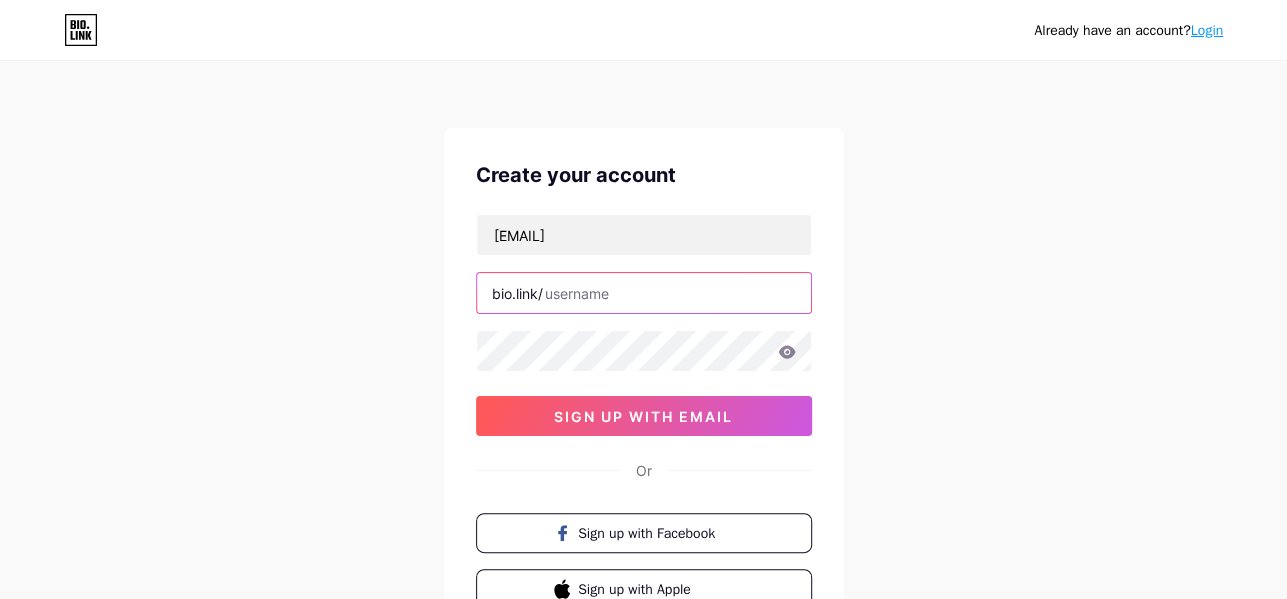 paste on "liquordeliverycalgarylatenight" 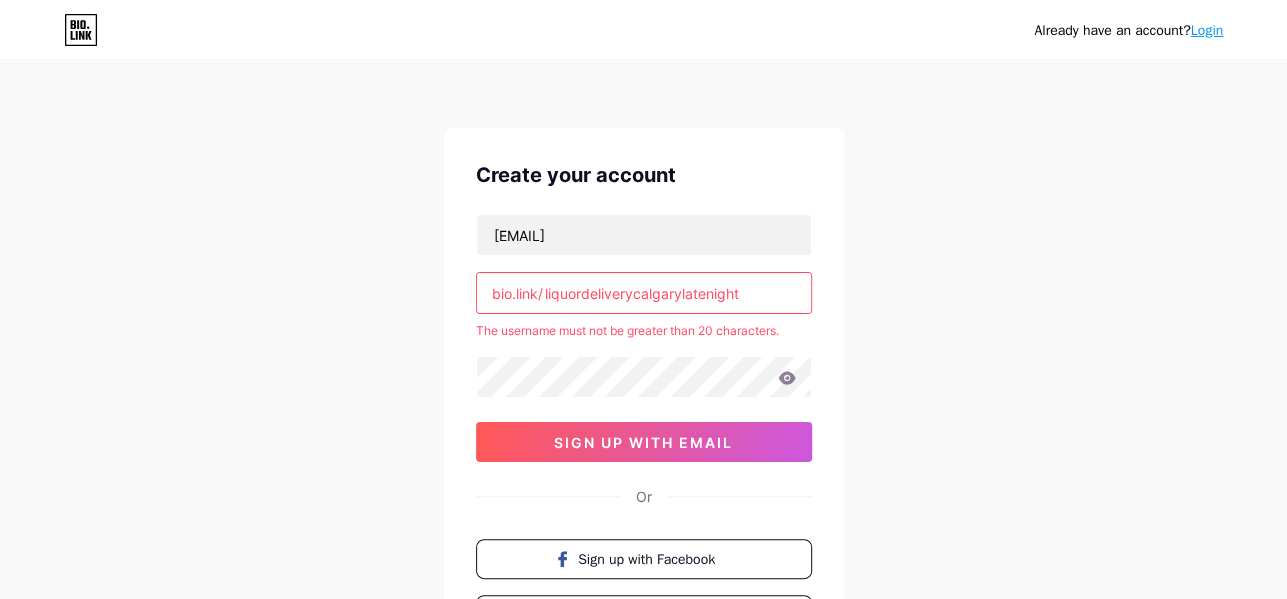 drag, startPoint x: 742, startPoint y: 294, endPoint x: 678, endPoint y: 301, distance: 64.381676 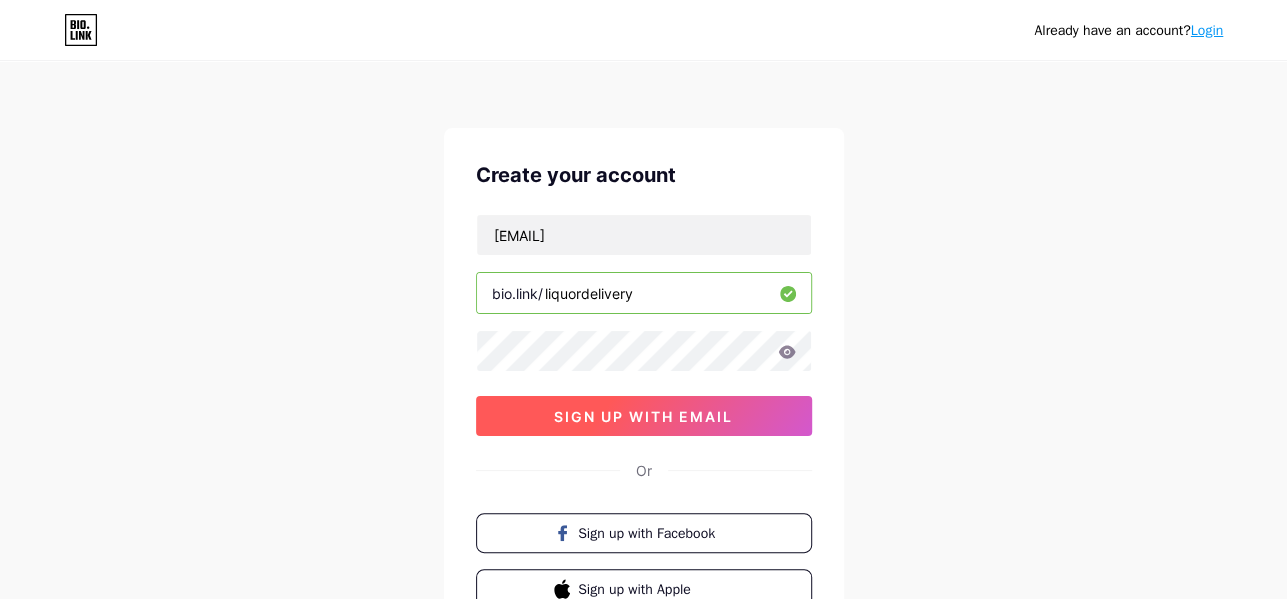 type on "liquordelivery" 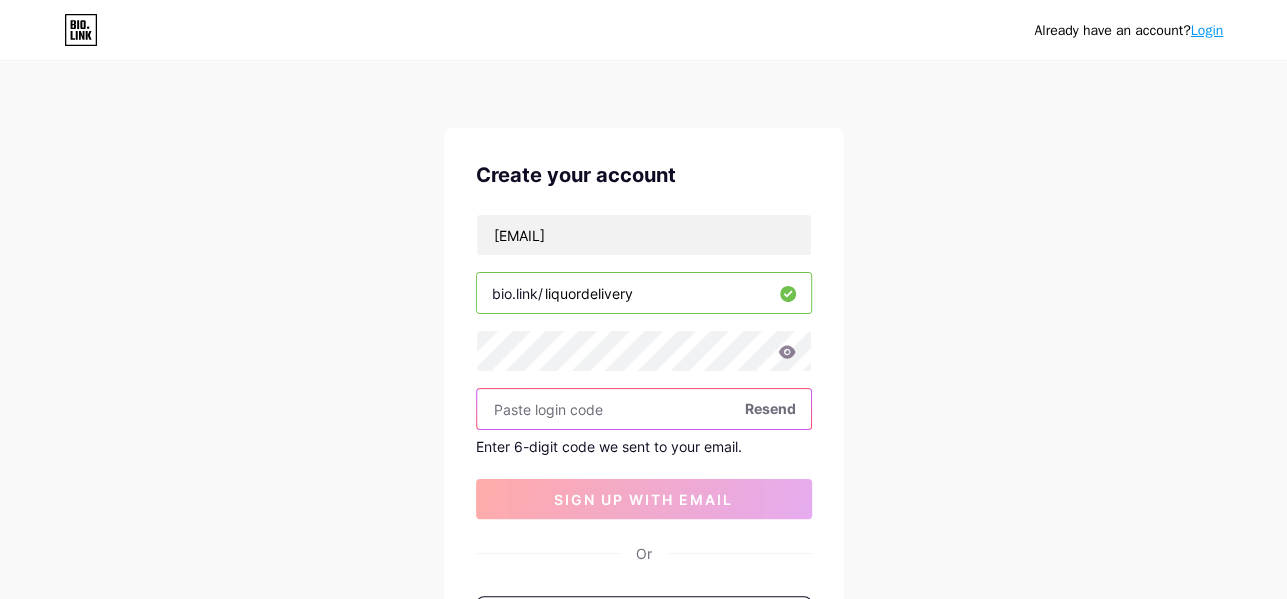 paste on "[NUMBER]" 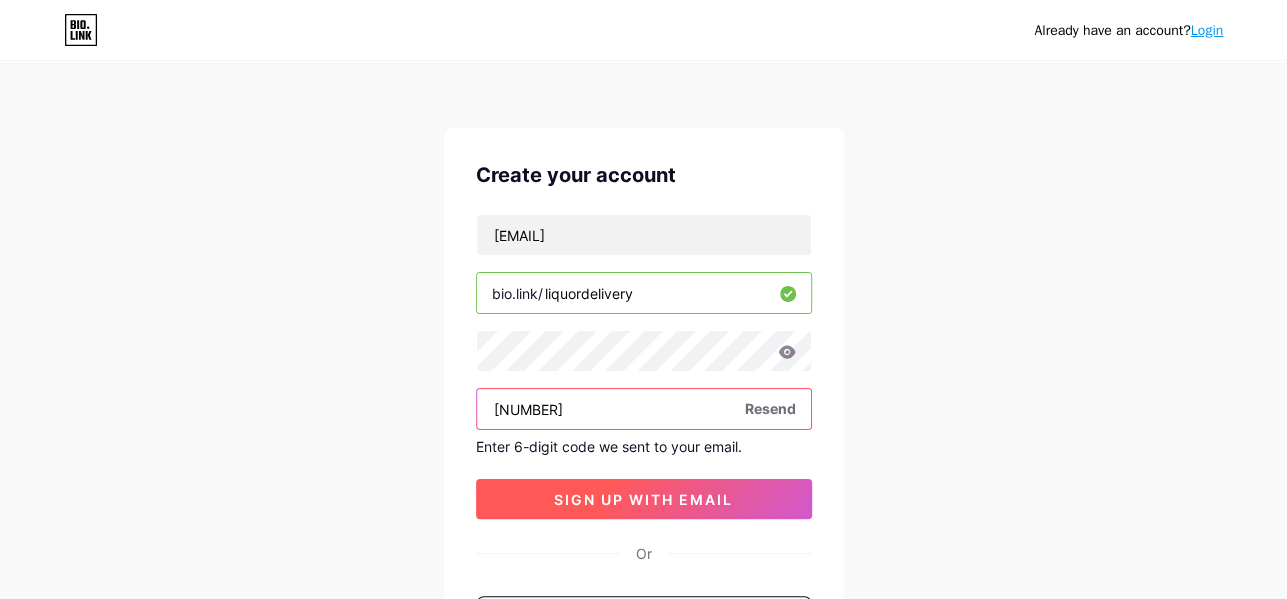 type on "[NUMBER]" 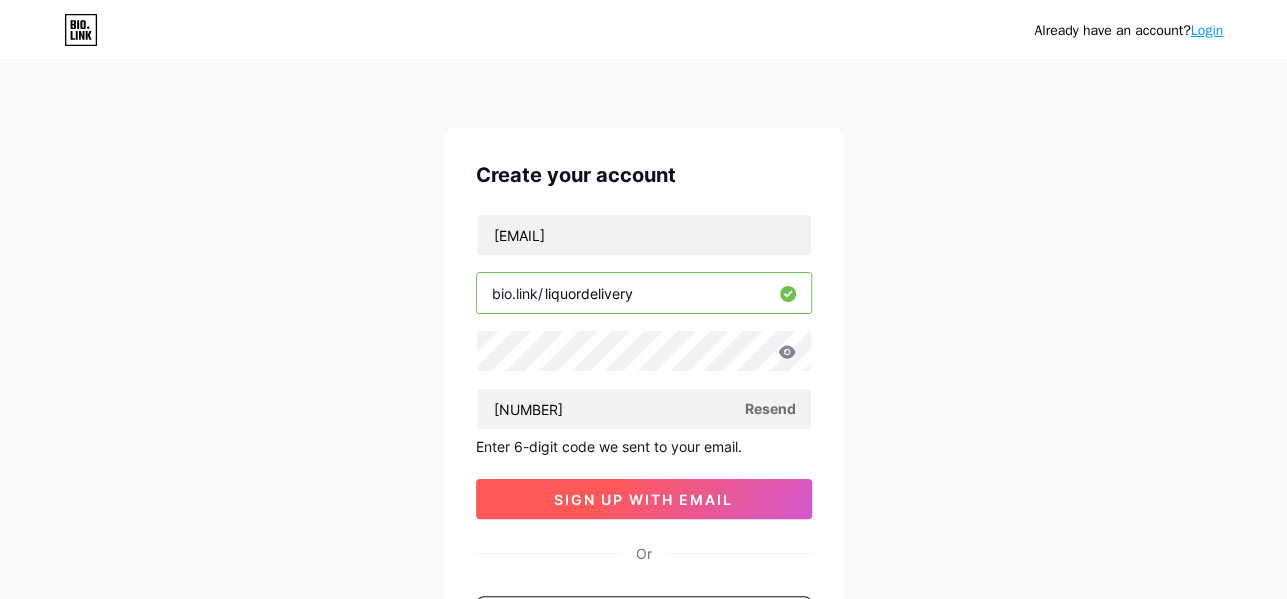 click on "sign up with email" at bounding box center [643, 499] 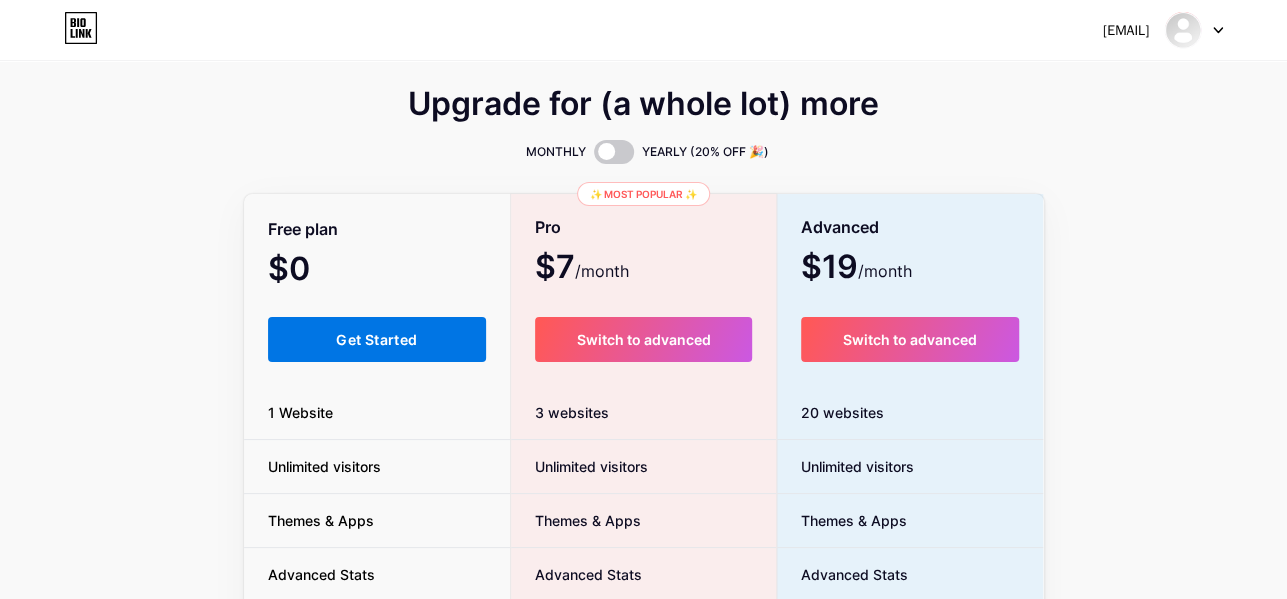 click on "Get Started" at bounding box center (376, 339) 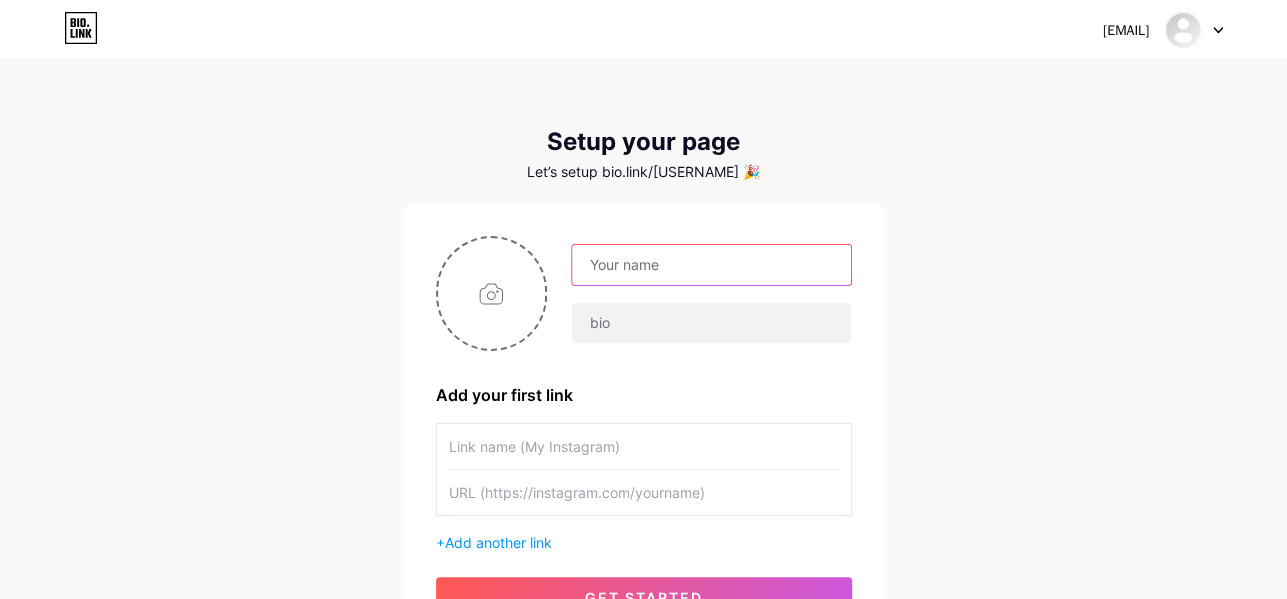 click at bounding box center (711, 265) 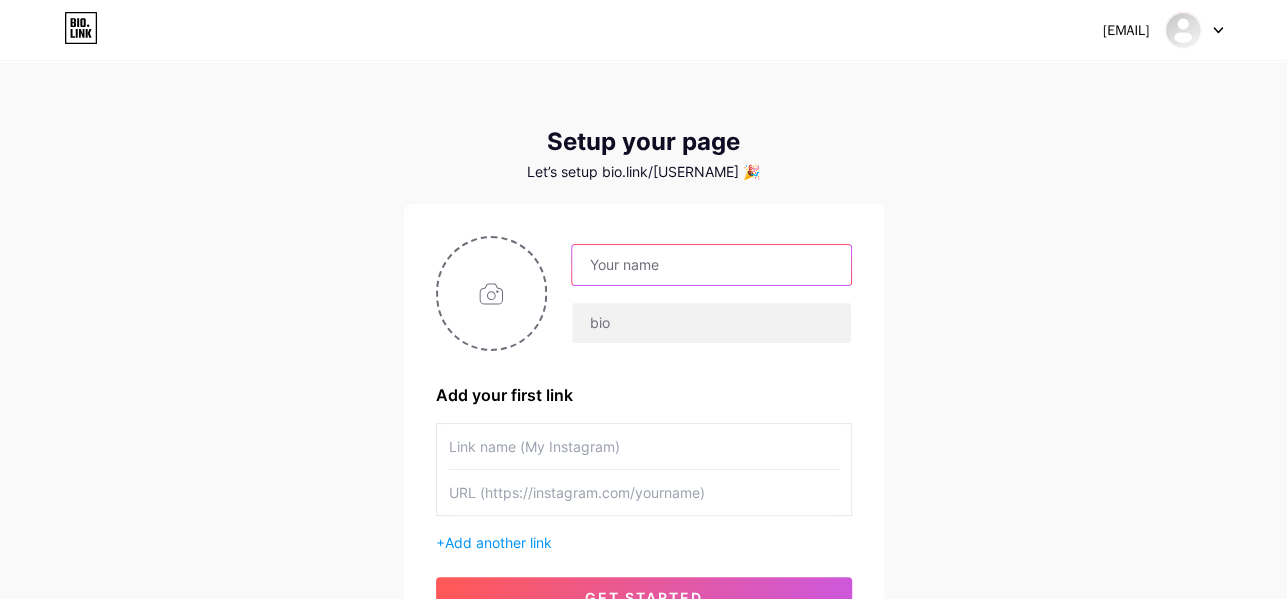 type on "liquordeliverycalgarylatenight" 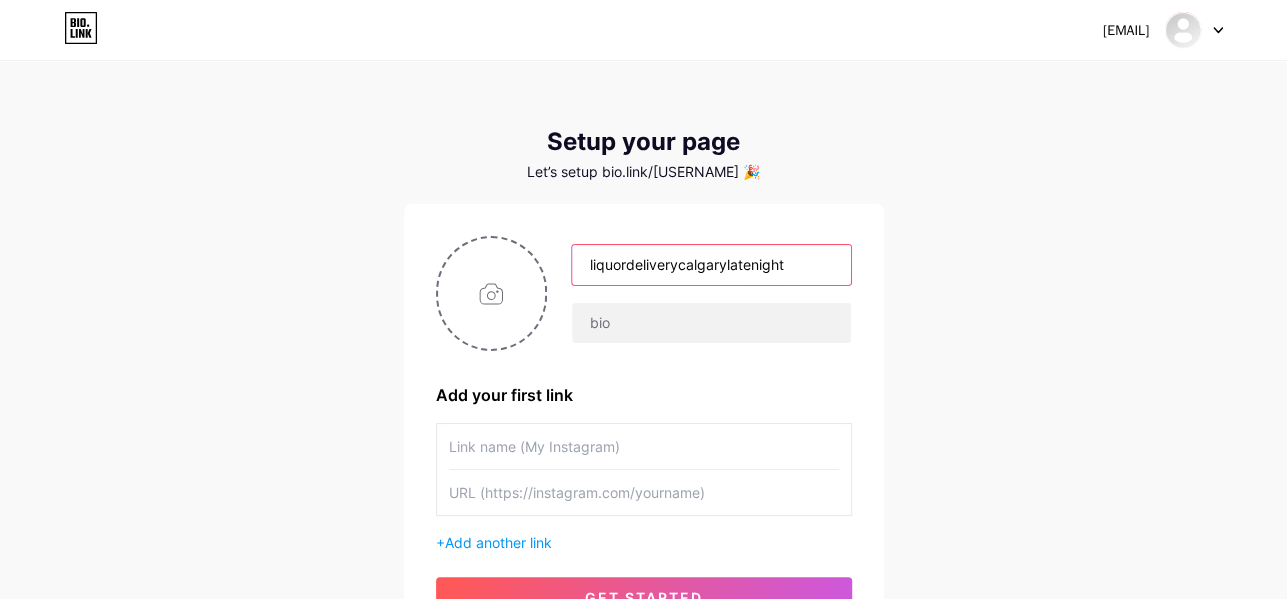 click on "liquordeliverycalgarylatenight" at bounding box center [711, 265] 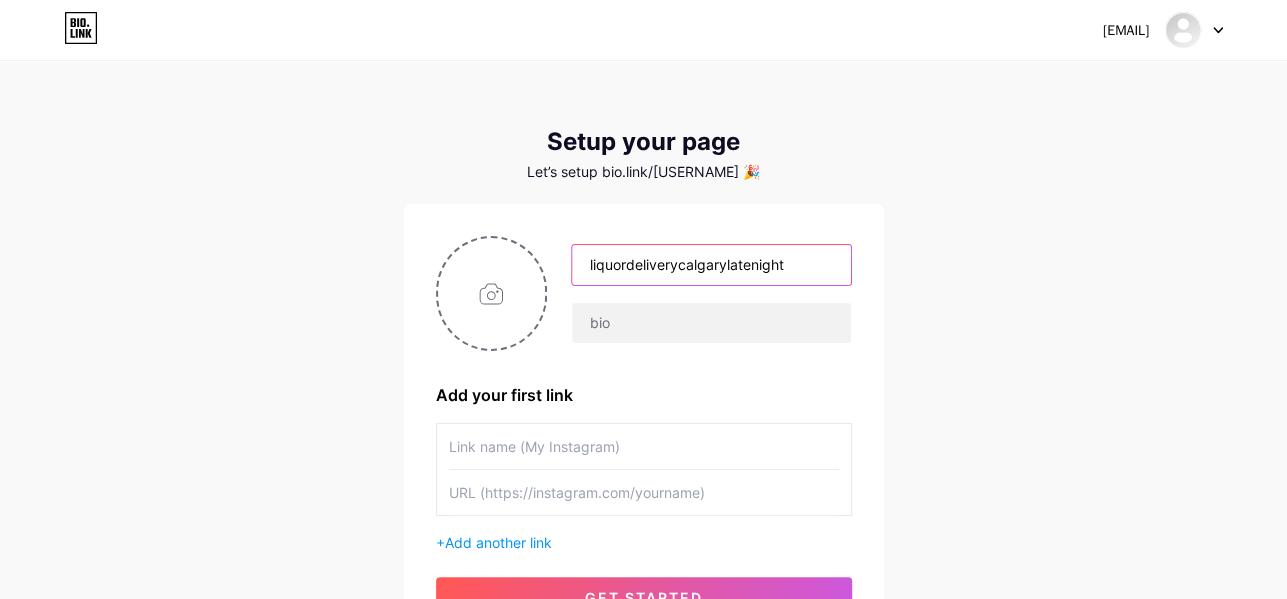click on "liquordeliverycalgarylatenight" at bounding box center [711, 265] 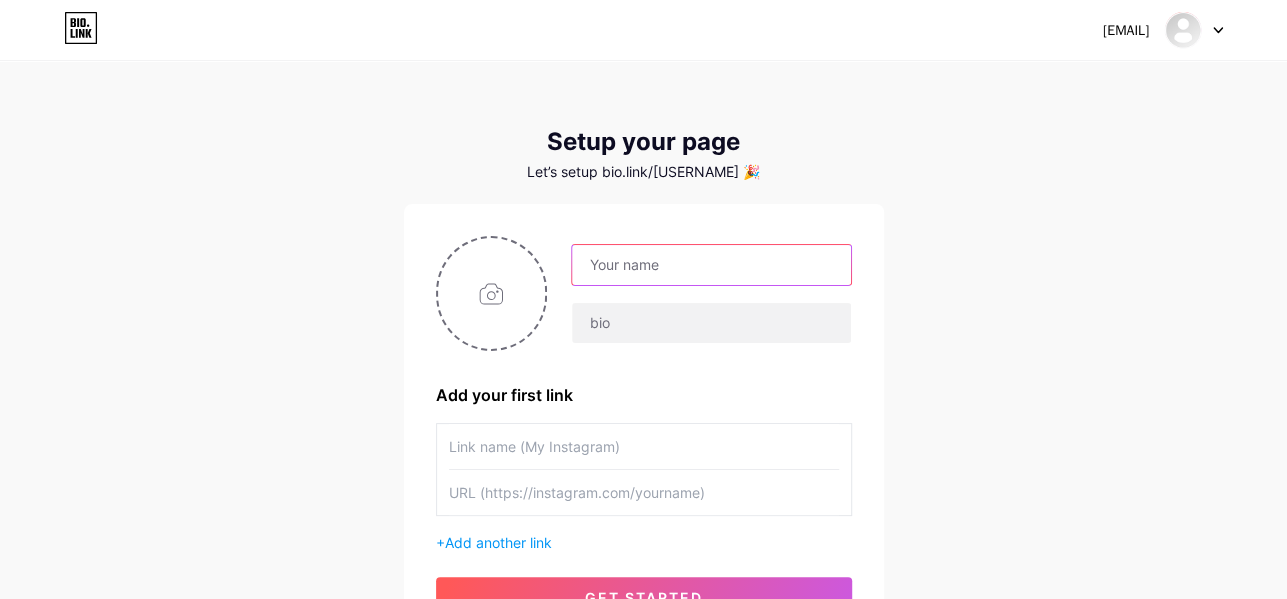 click at bounding box center [711, 265] 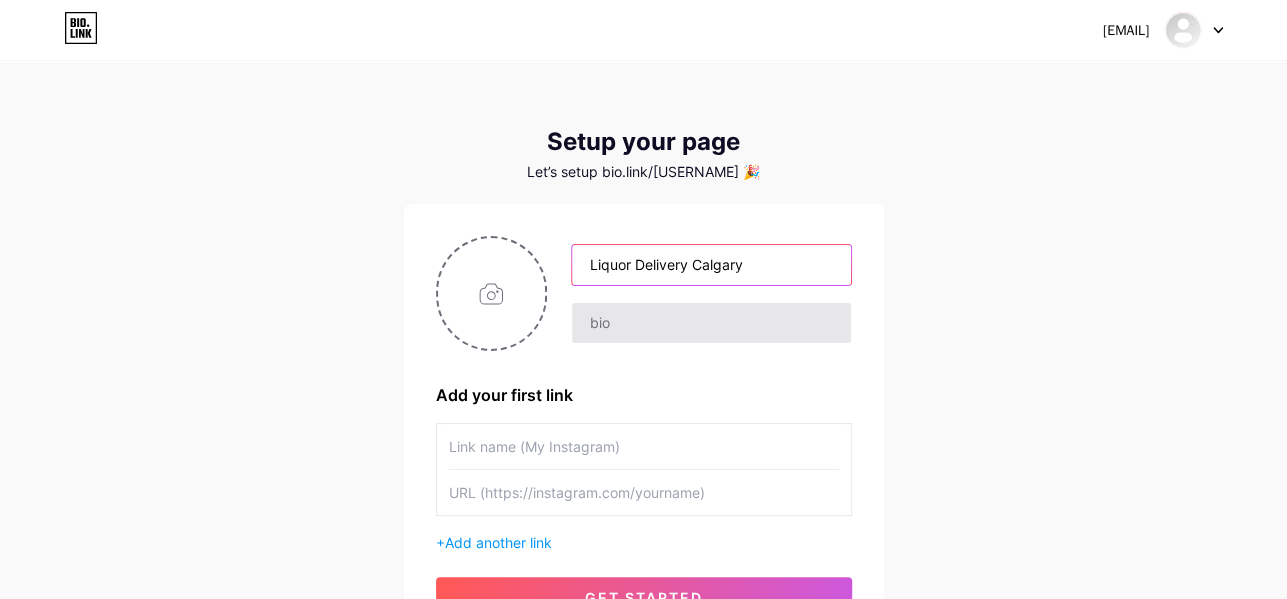 type on "Liquor Delivery Calgary" 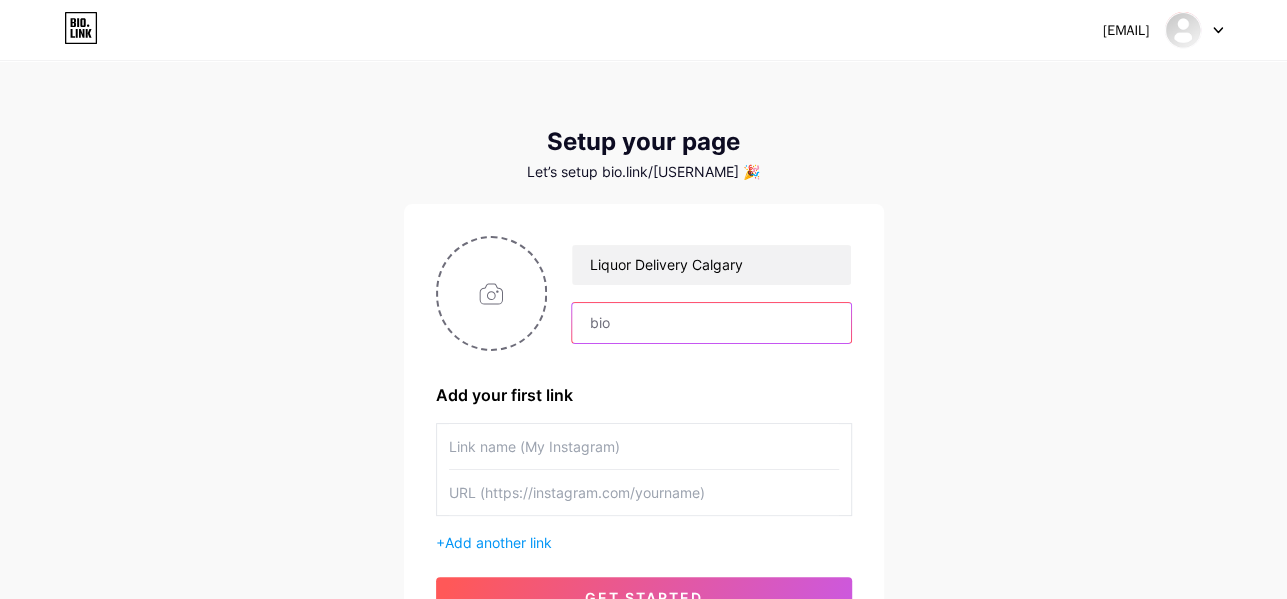click at bounding box center [711, 323] 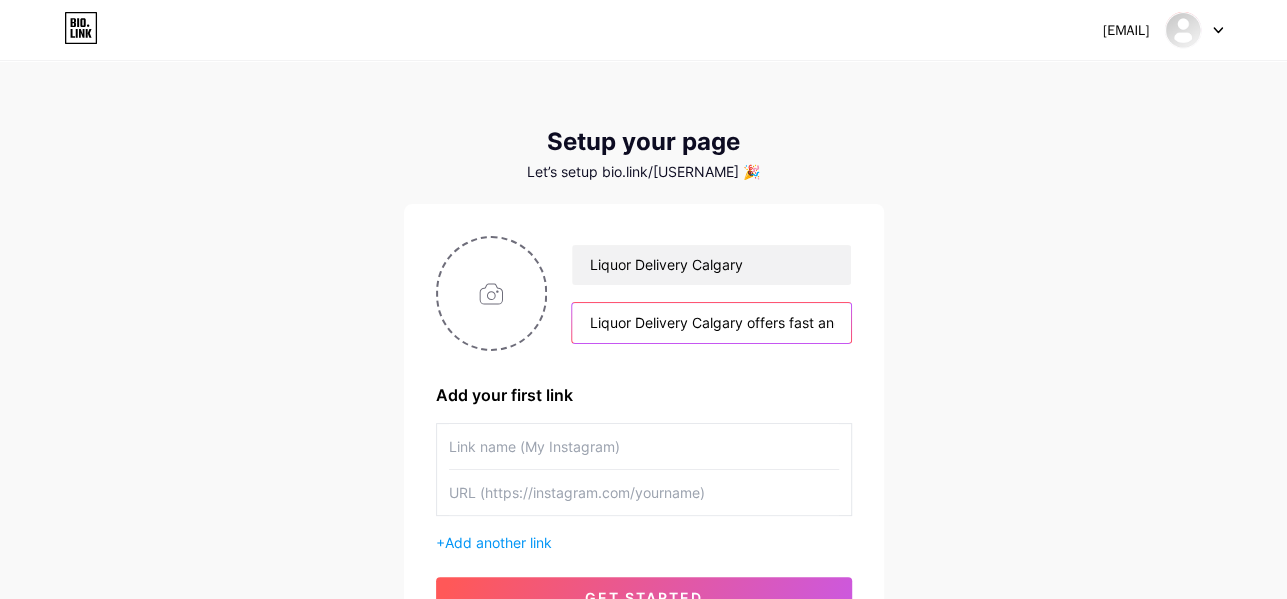 scroll, scrollTop: 0, scrollLeft: 880, axis: horizontal 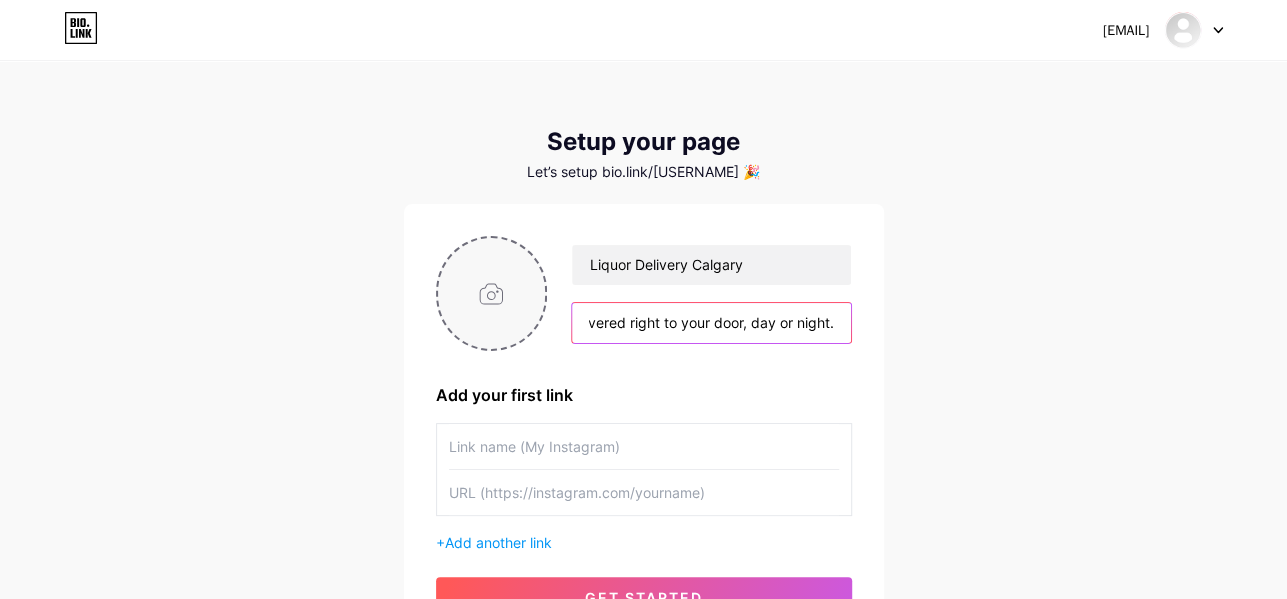 type on "Liquor Delivery Calgary offers fast and reliable beer delivery in Calgary. Choose from a wide selection of beers, wines, and spirits delivered right to your door, day or night." 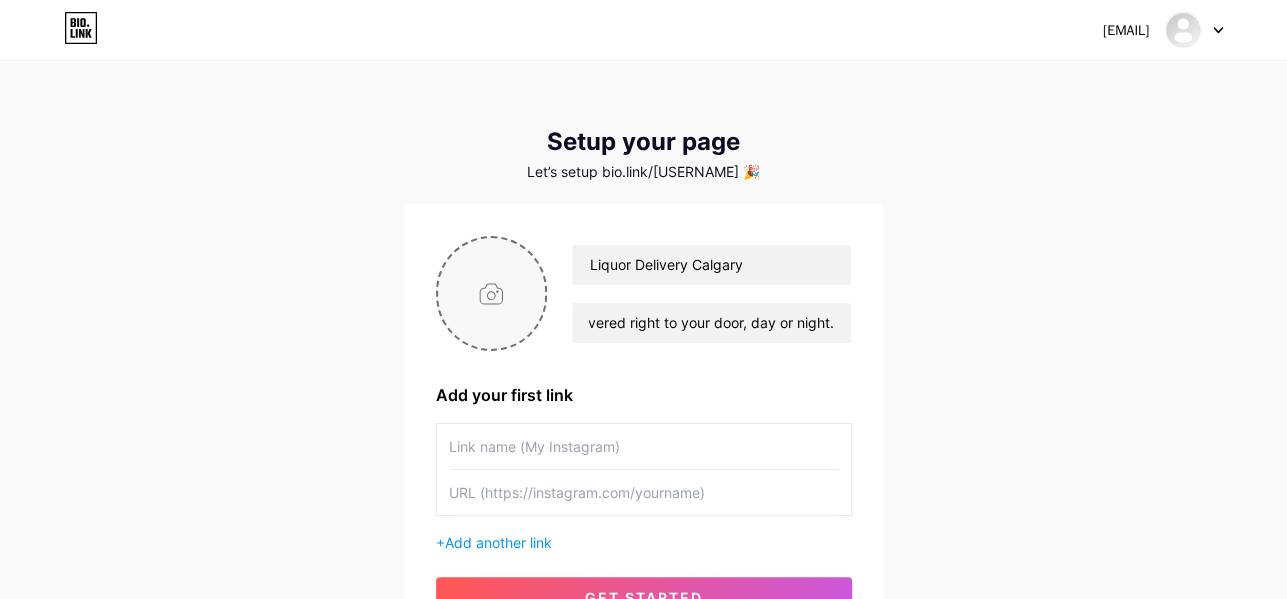 scroll, scrollTop: 0, scrollLeft: 0, axis: both 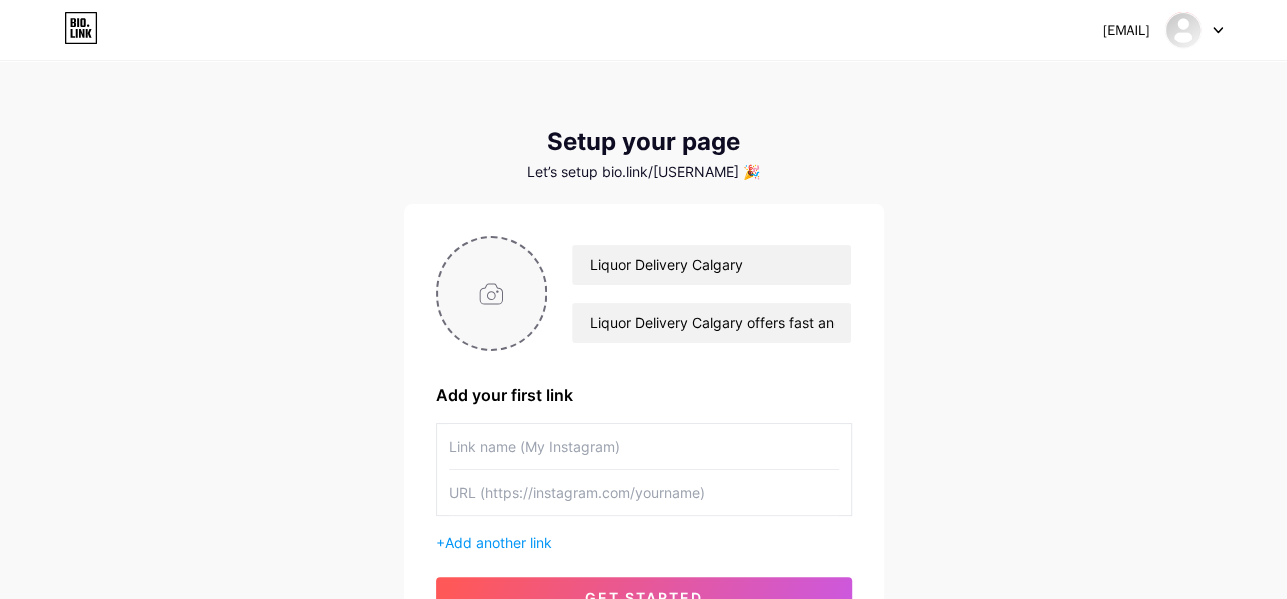 click at bounding box center (492, 293) 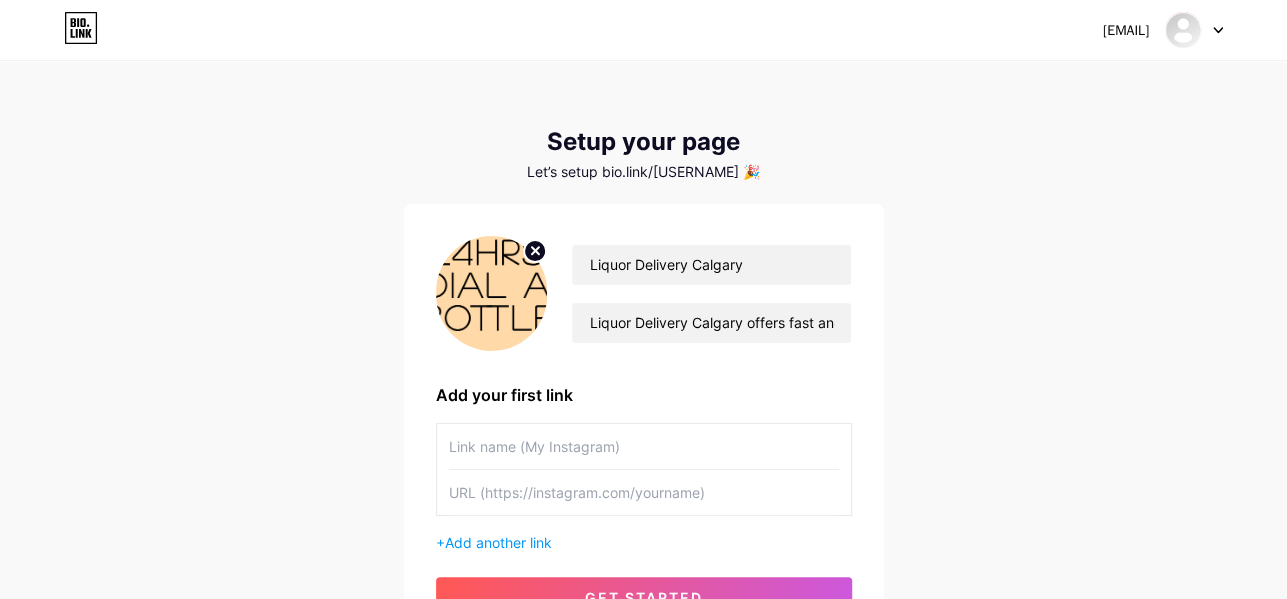 click at bounding box center (535, 251) 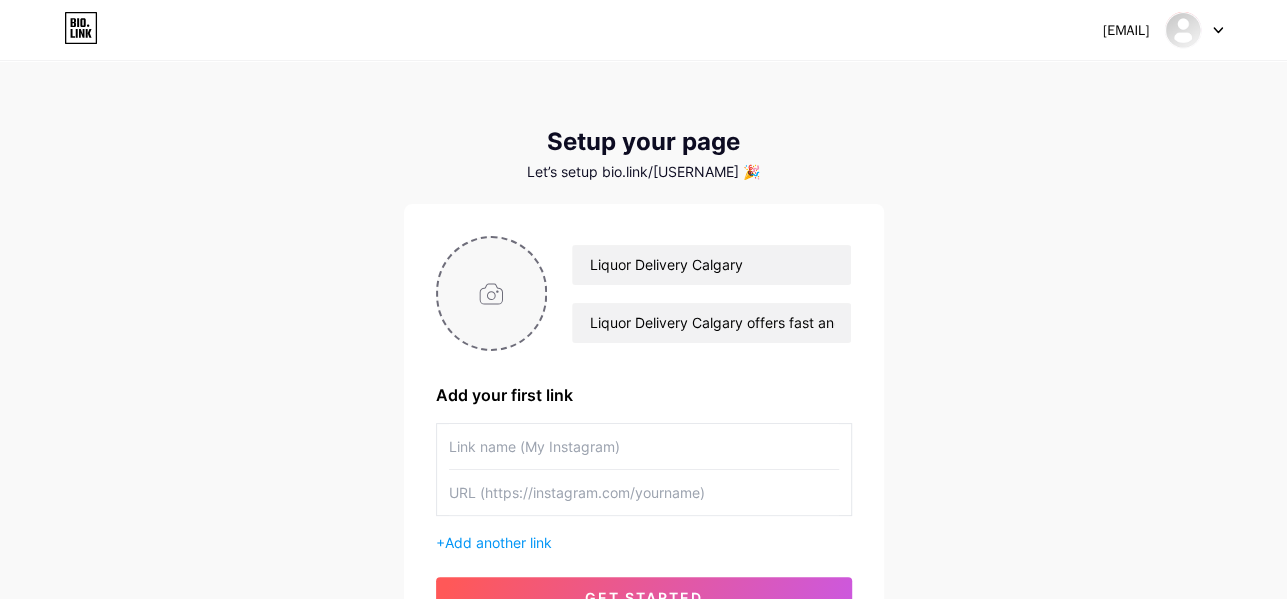 click at bounding box center (492, 293) 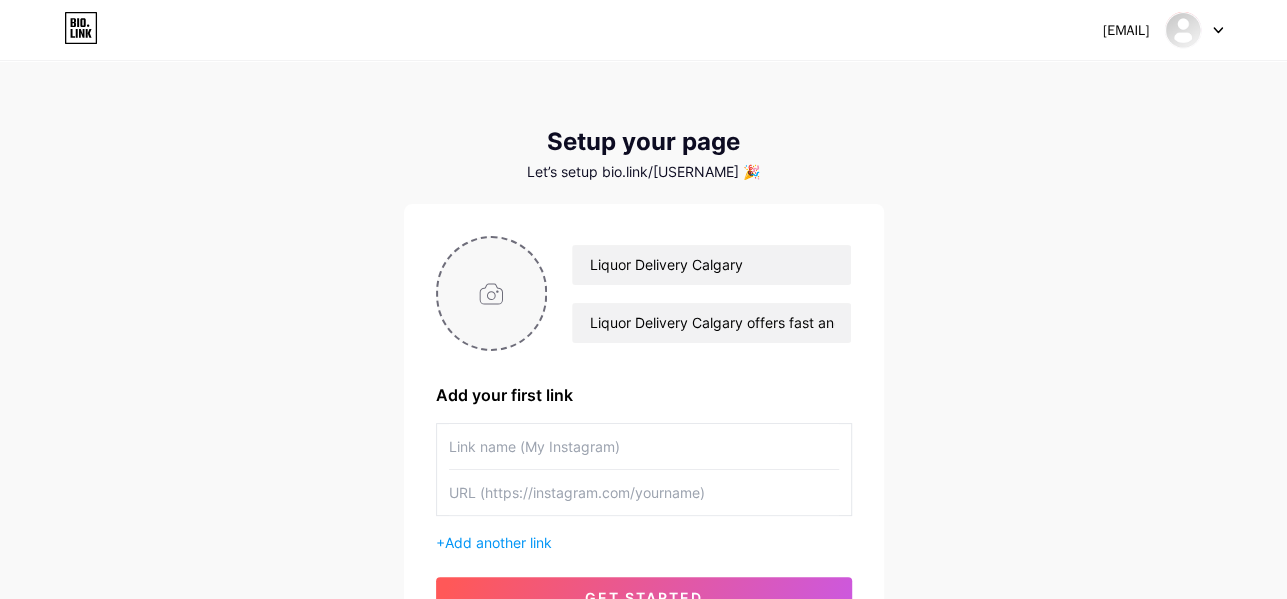 type on "C:\fakepath\575f17c87f1a68671236c52ccc811ed2 (2).jpg" 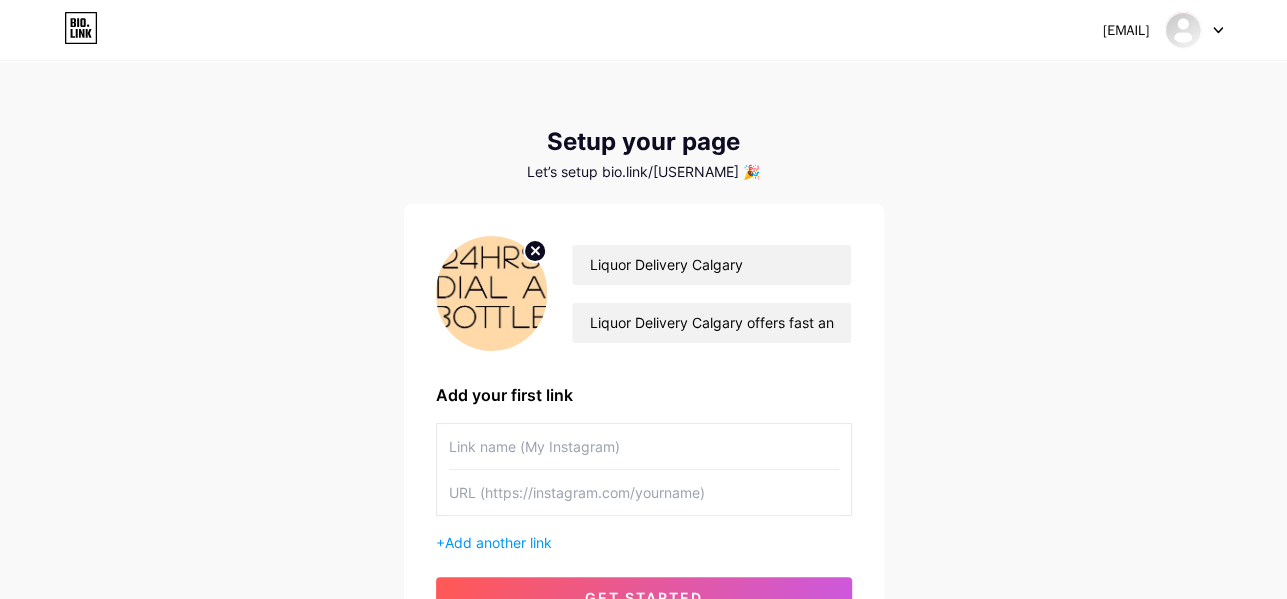 click at bounding box center [644, 446] 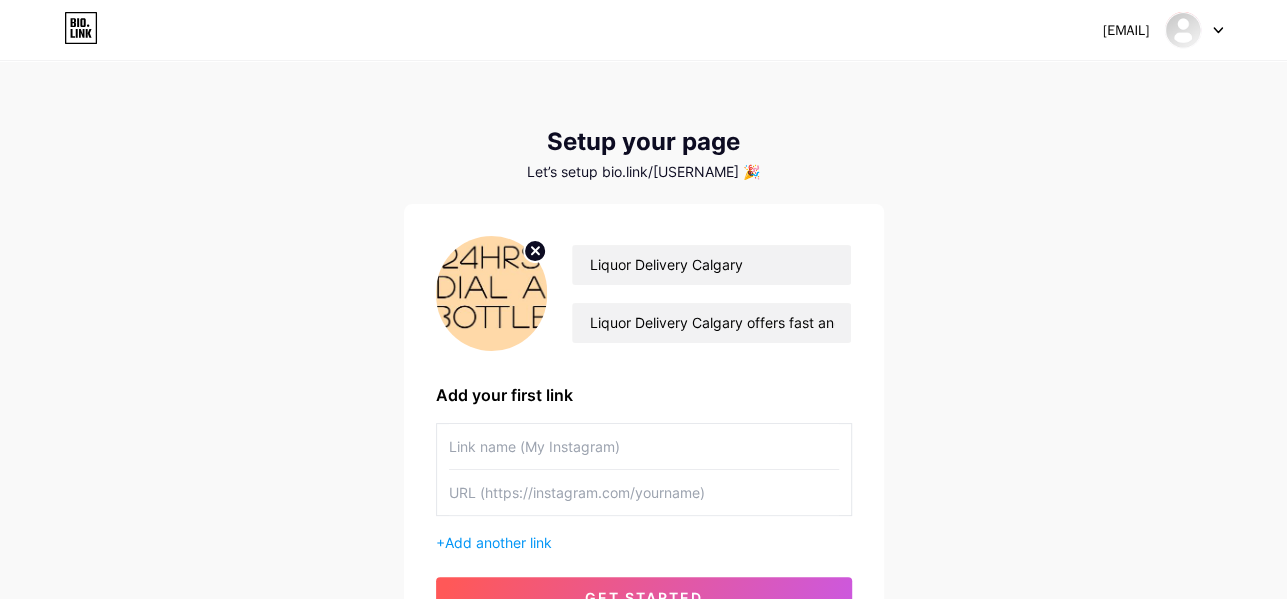 click at bounding box center (644, 446) 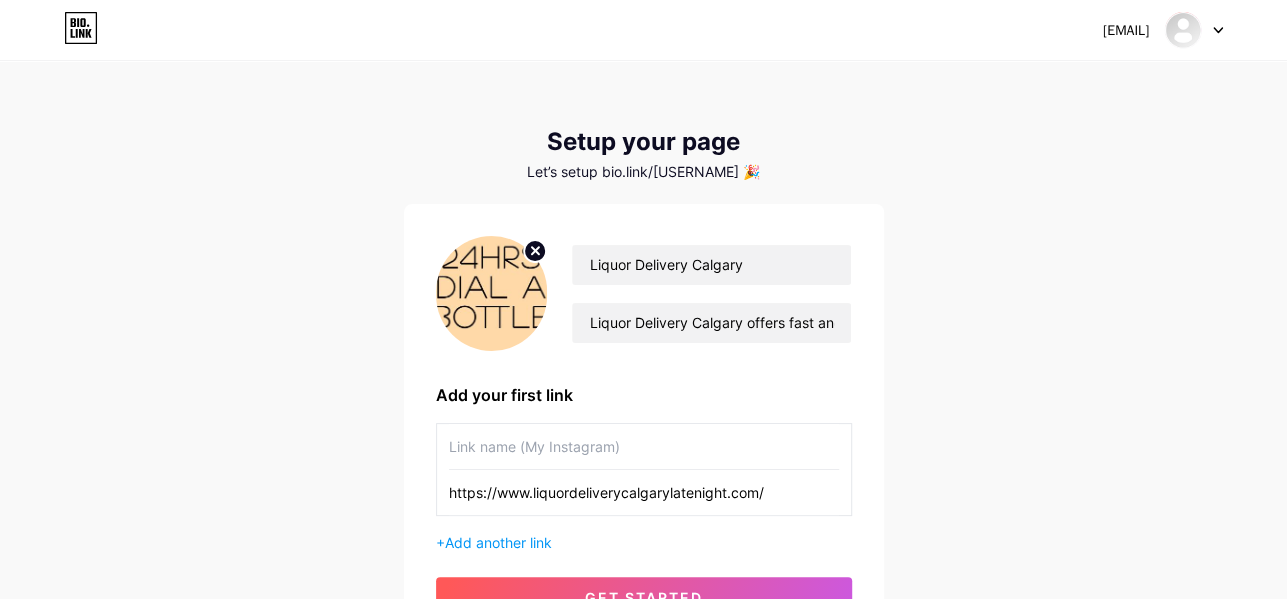 type on "https://www.liquordeliverycalgarylatenight.com/" 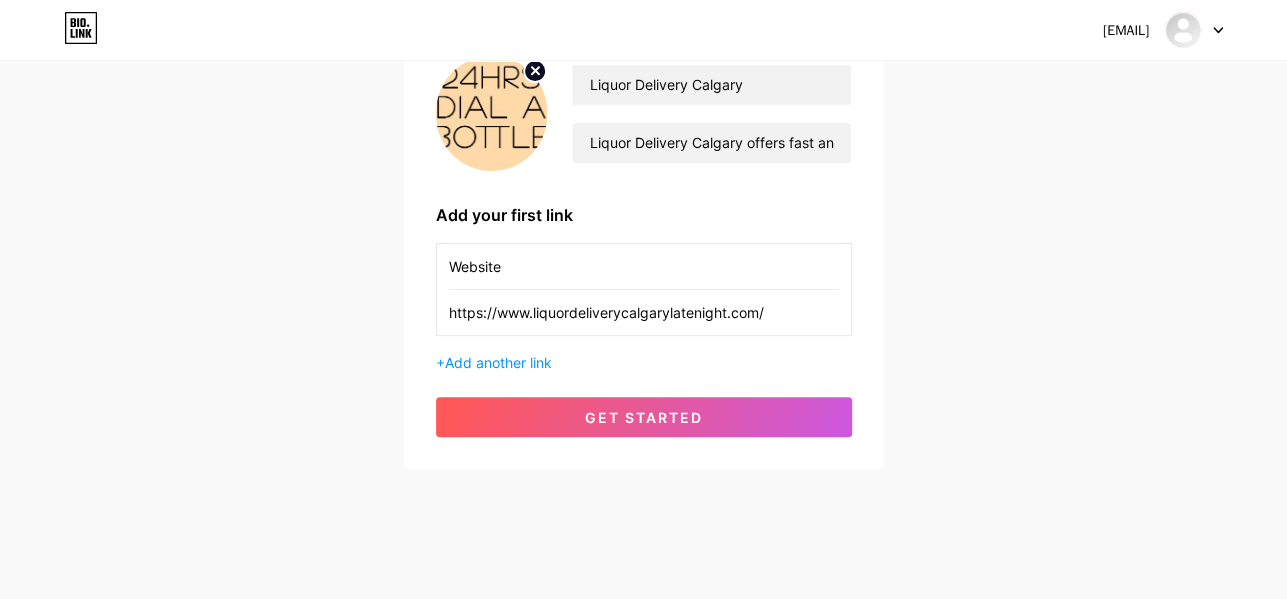 scroll, scrollTop: 193, scrollLeft: 0, axis: vertical 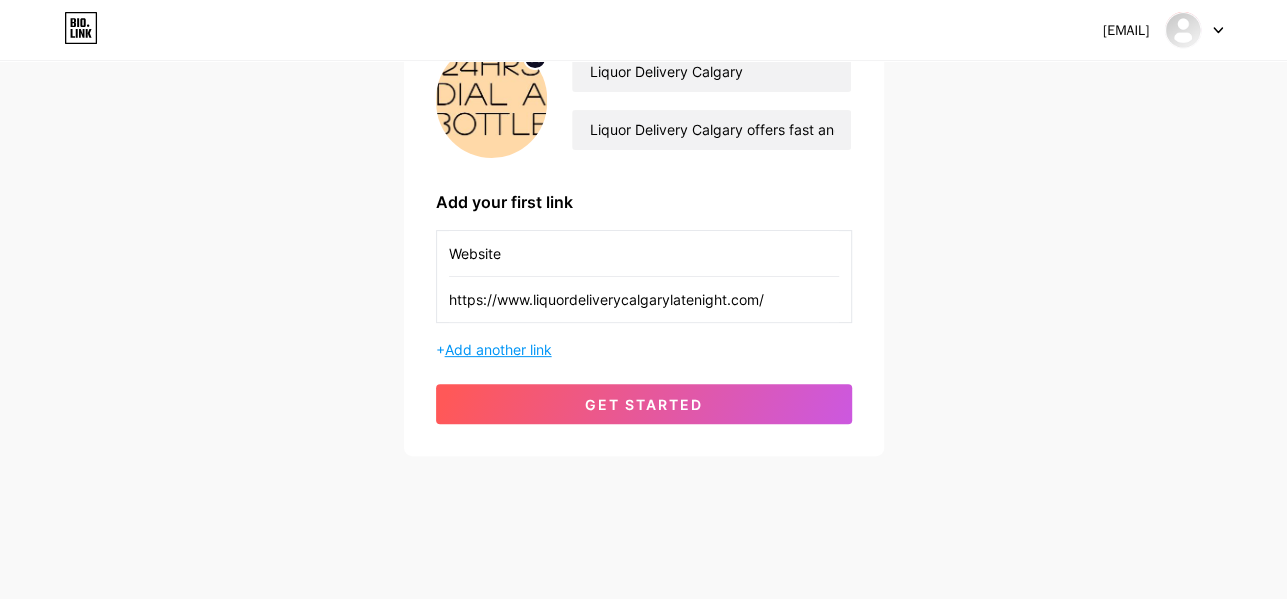 type on "Website" 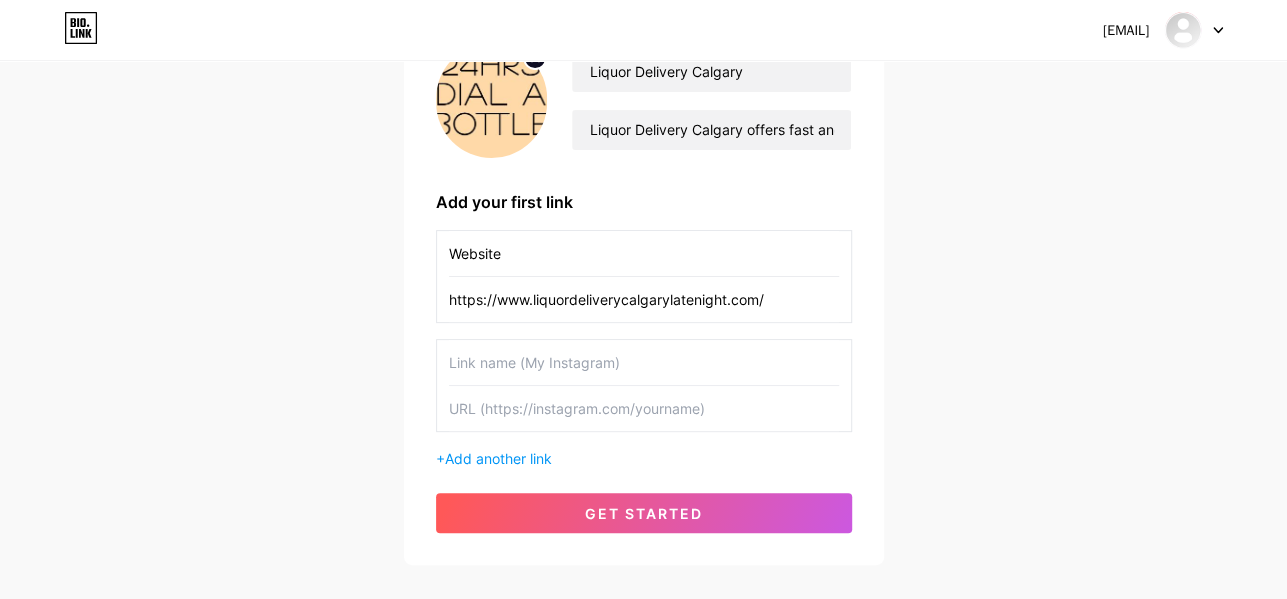 click at bounding box center [644, 253] 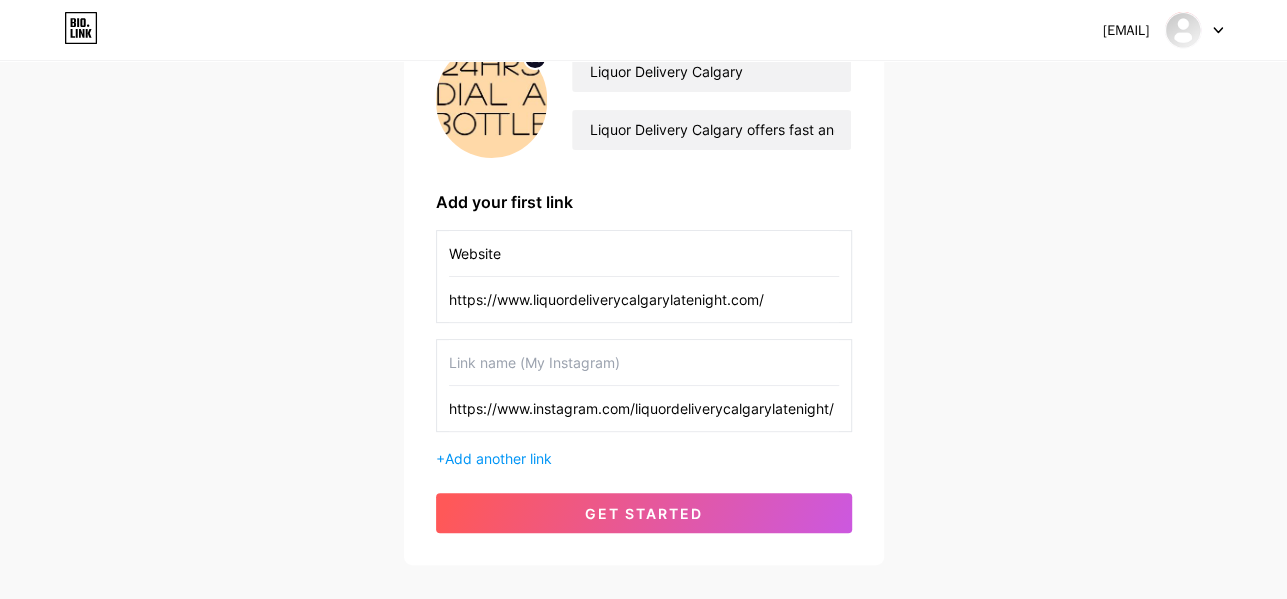 type on "https://www.instagram.com/liquordeliverycalgarylatenight/" 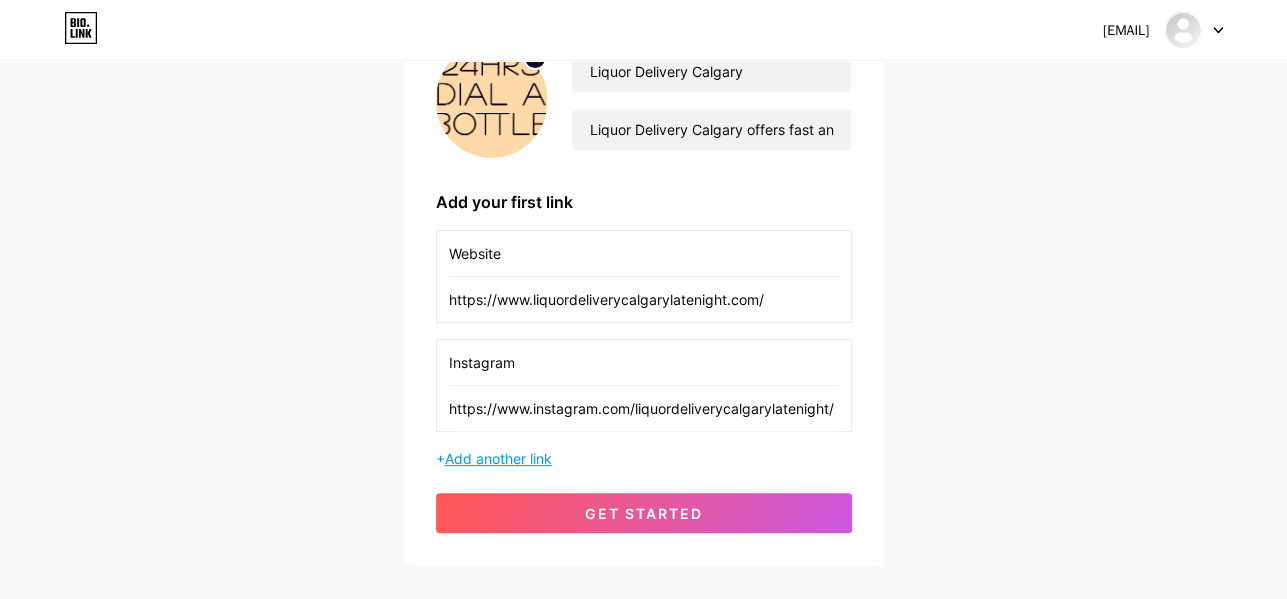 type on "Instagram" 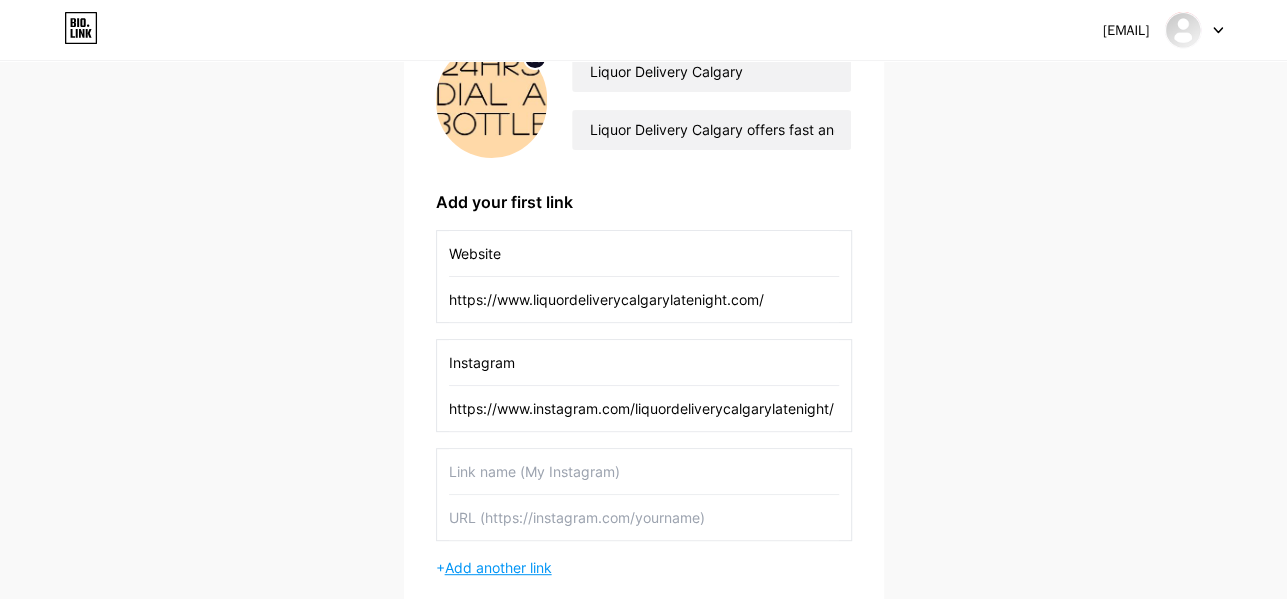 click at bounding box center [644, 253] 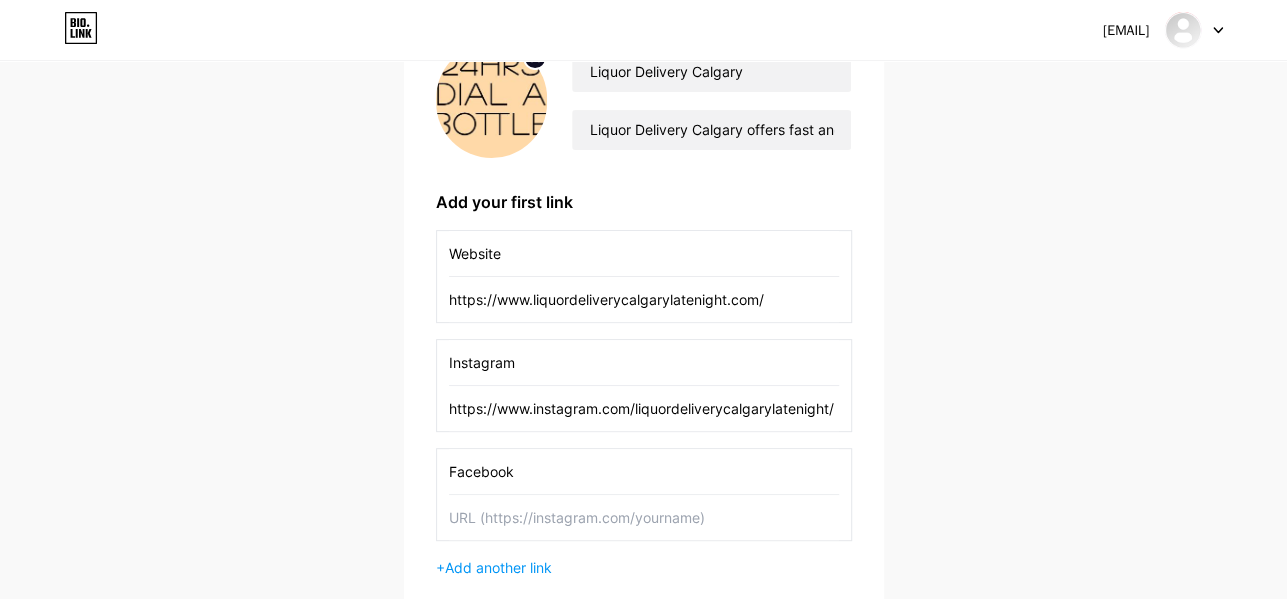 type on "Facebook" 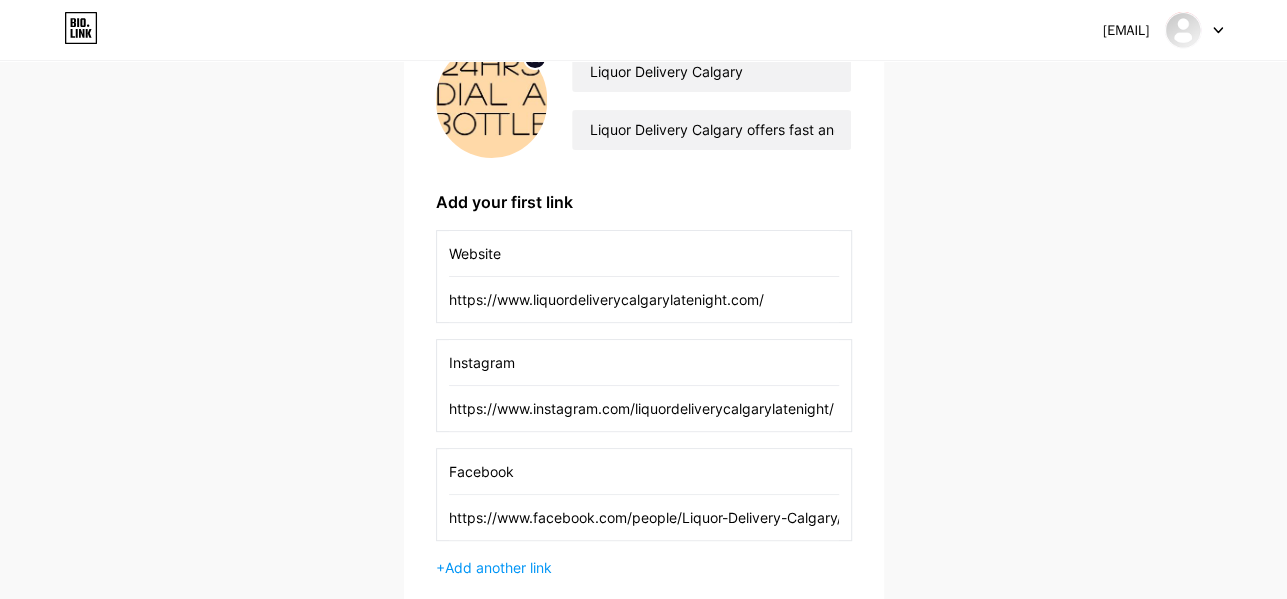 scroll, scrollTop: 0, scrollLeft: 128, axis: horizontal 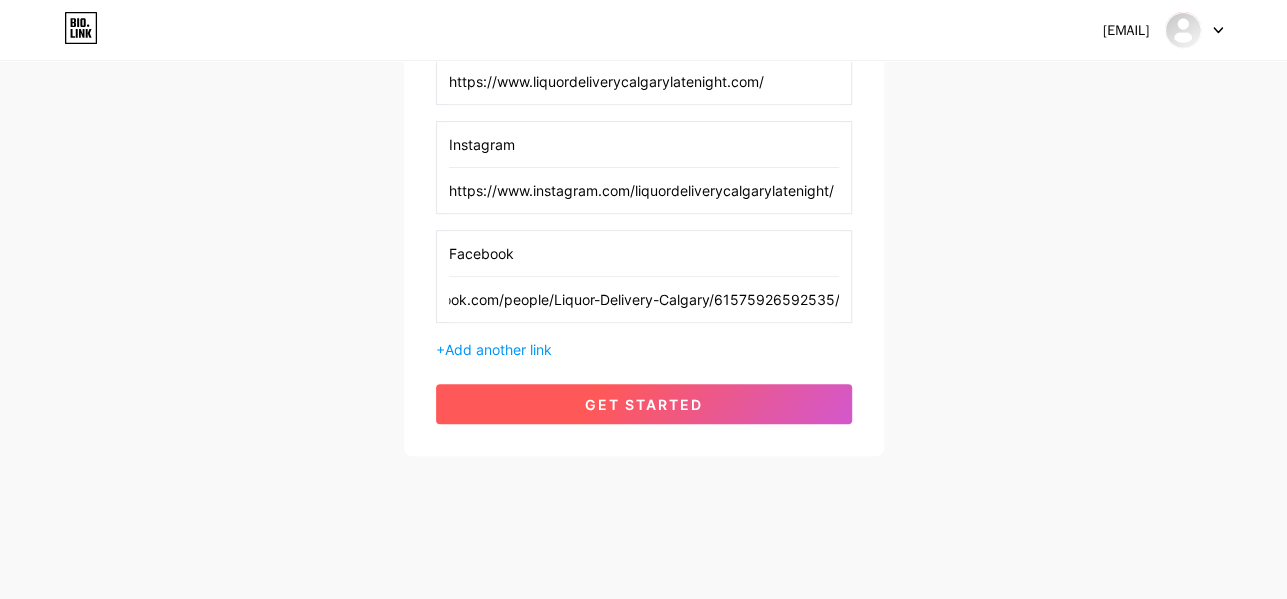 type on "https://www.facebook.com/people/Liquor-Delivery-Calgary/61575926592535/" 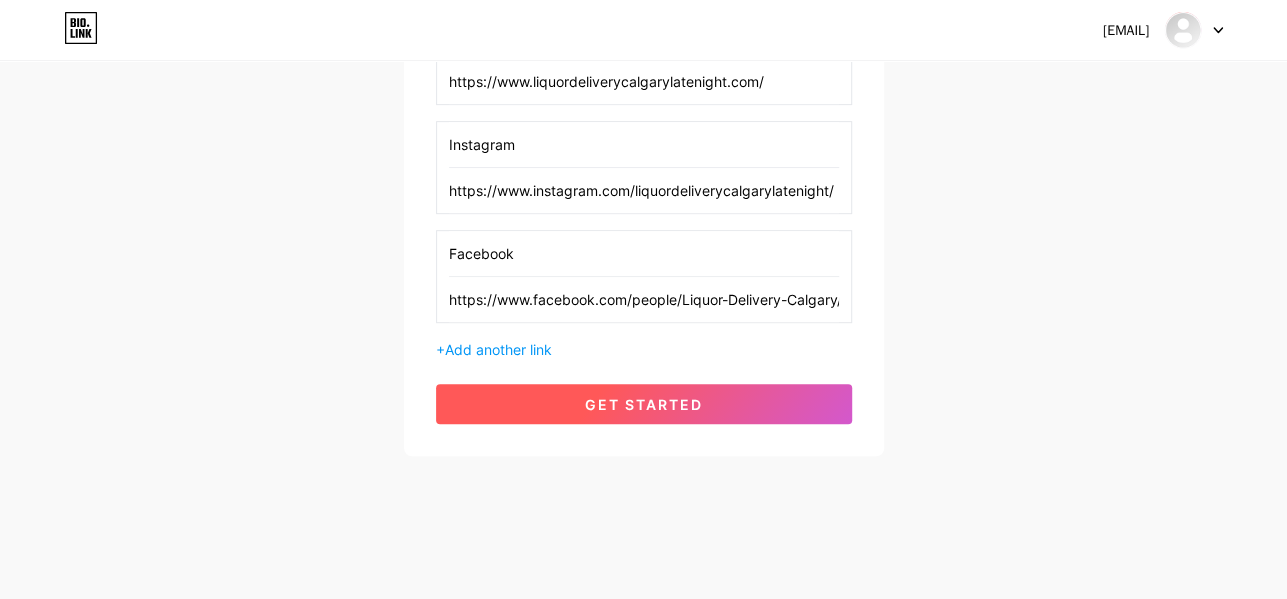 click on "get started" at bounding box center [644, 404] 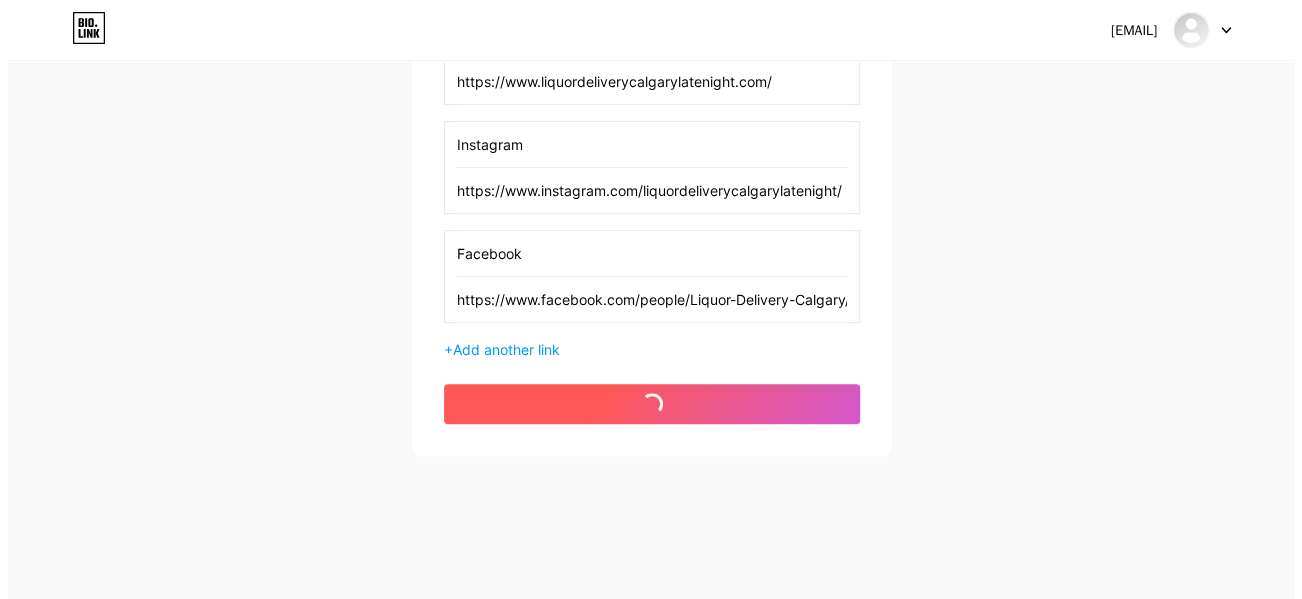 scroll, scrollTop: 0, scrollLeft: 0, axis: both 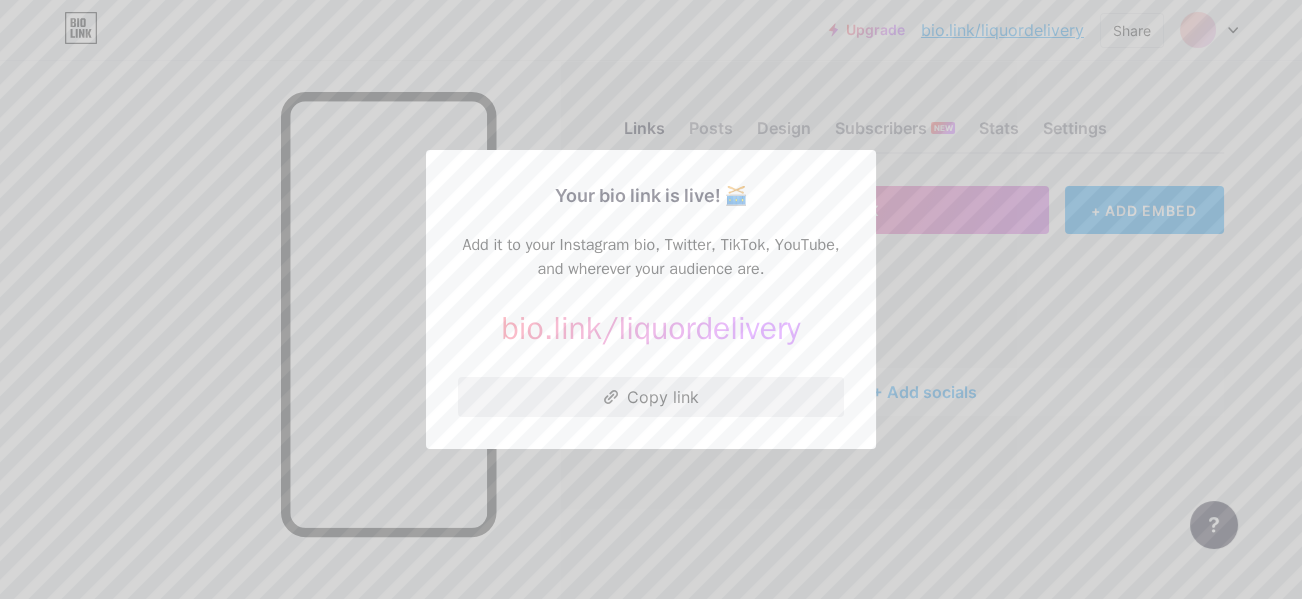 click on "Copy link" at bounding box center [651, 397] 